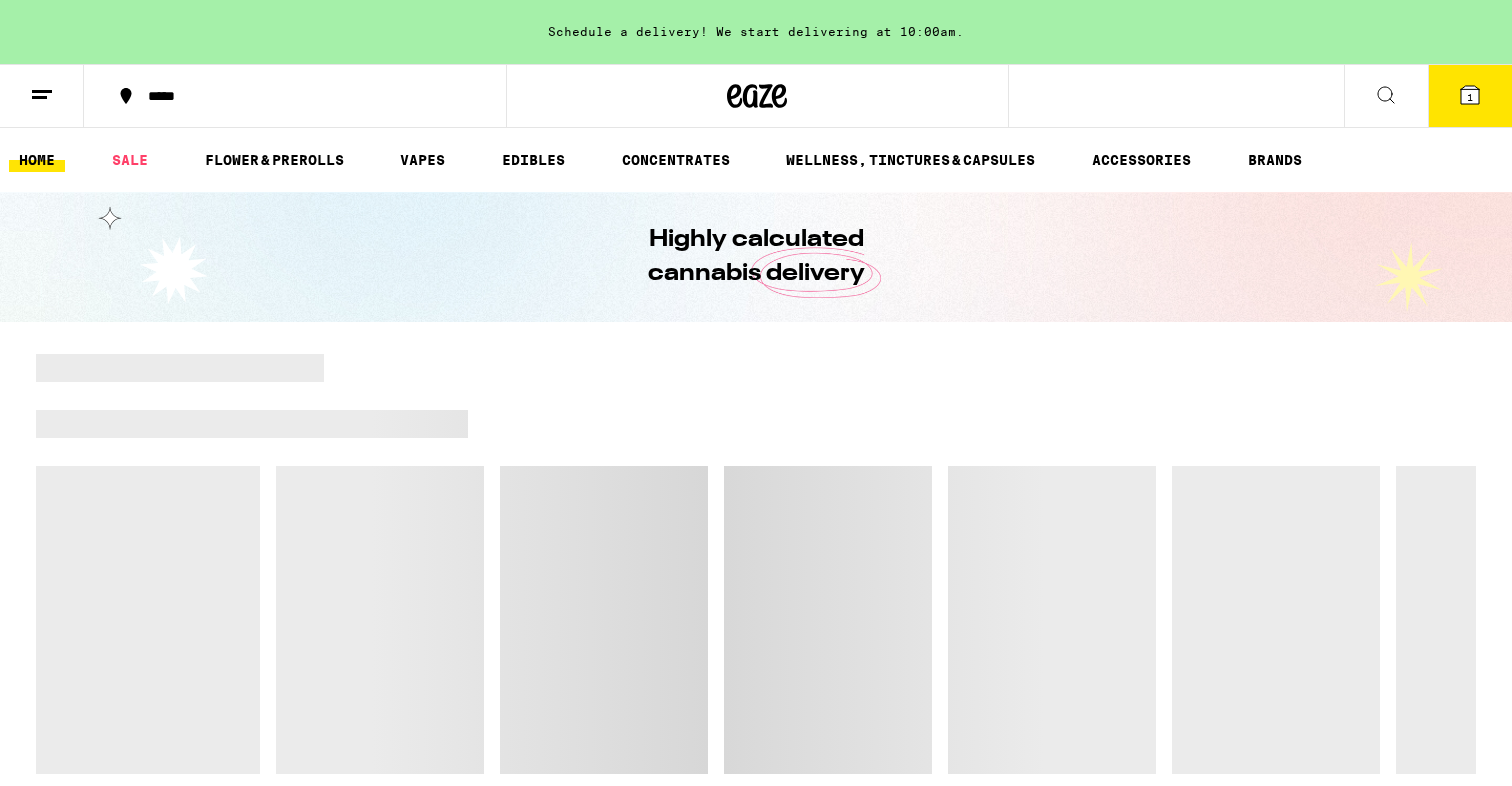 scroll, scrollTop: 0, scrollLeft: 0, axis: both 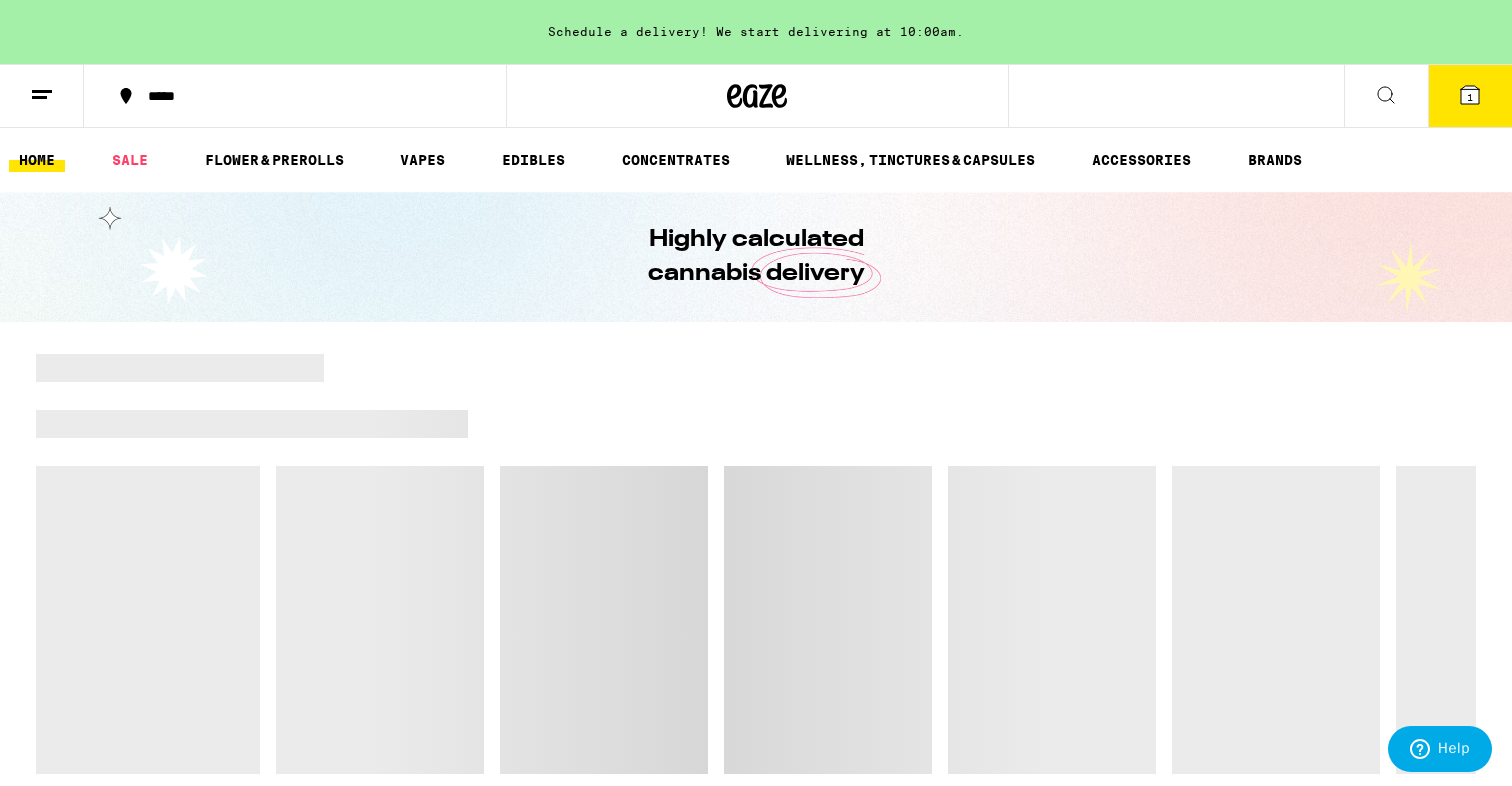 click at bounding box center [900, 368] 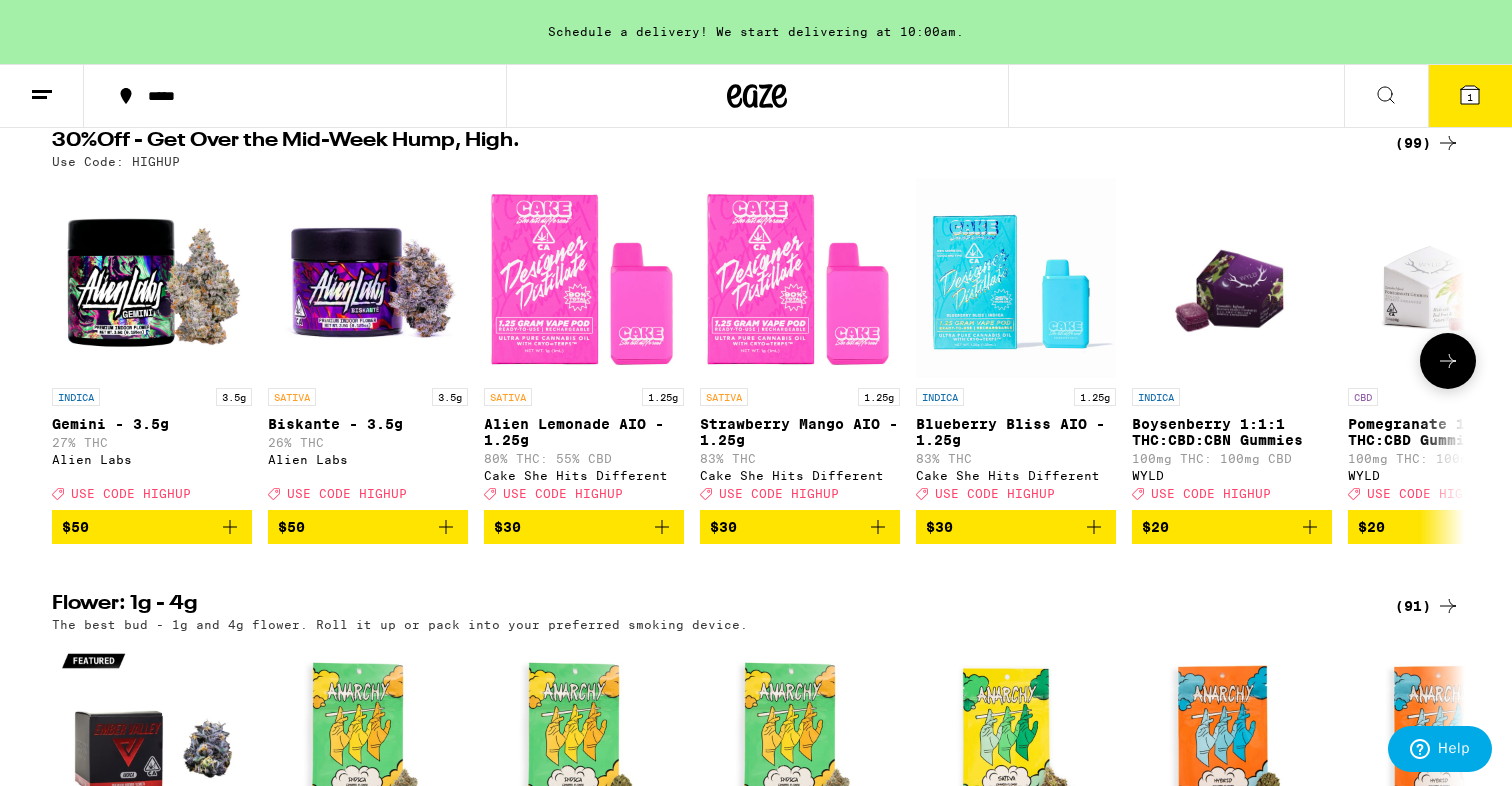 scroll, scrollTop: 222, scrollLeft: 0, axis: vertical 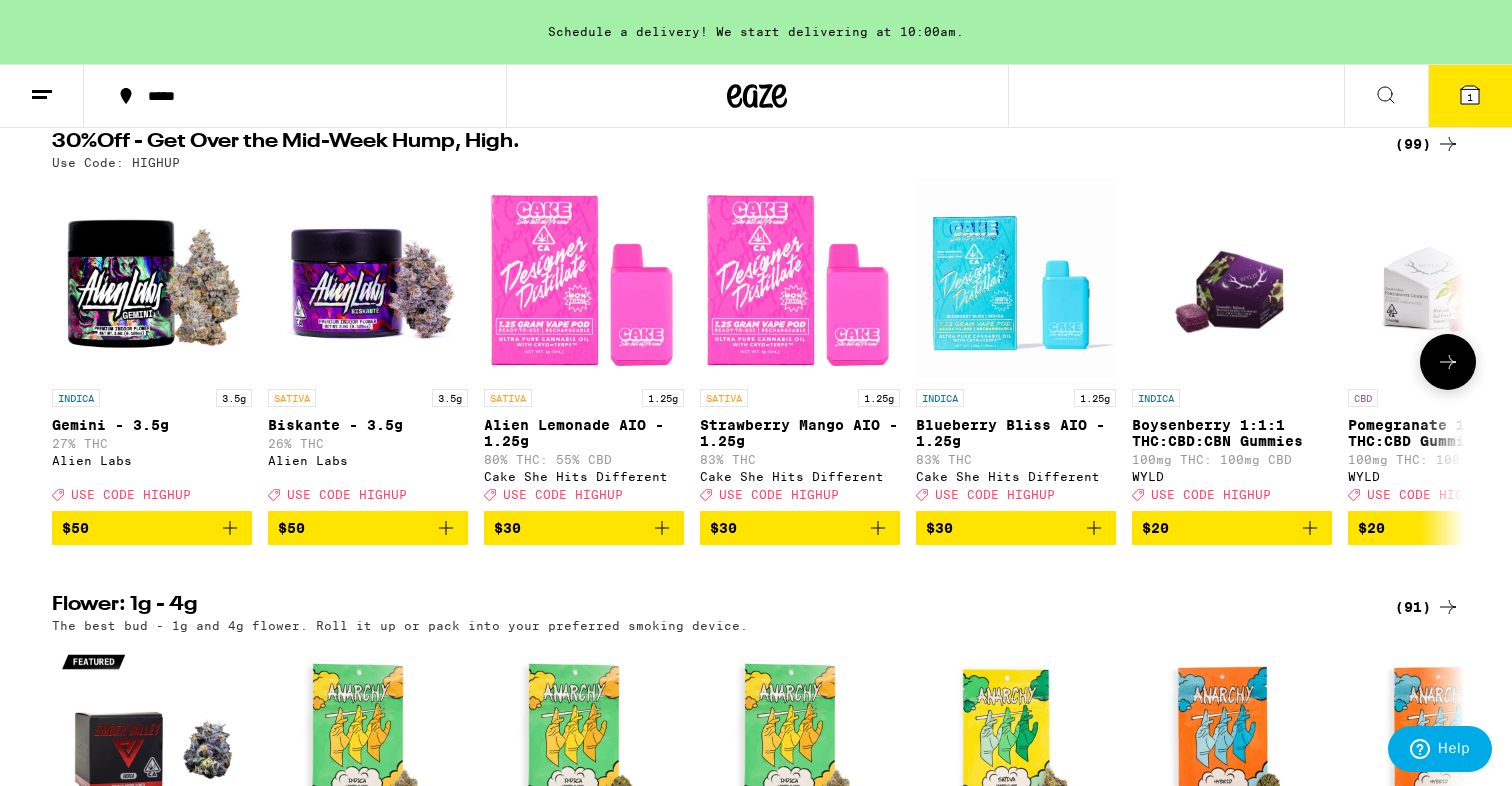 click at bounding box center [1448, 362] 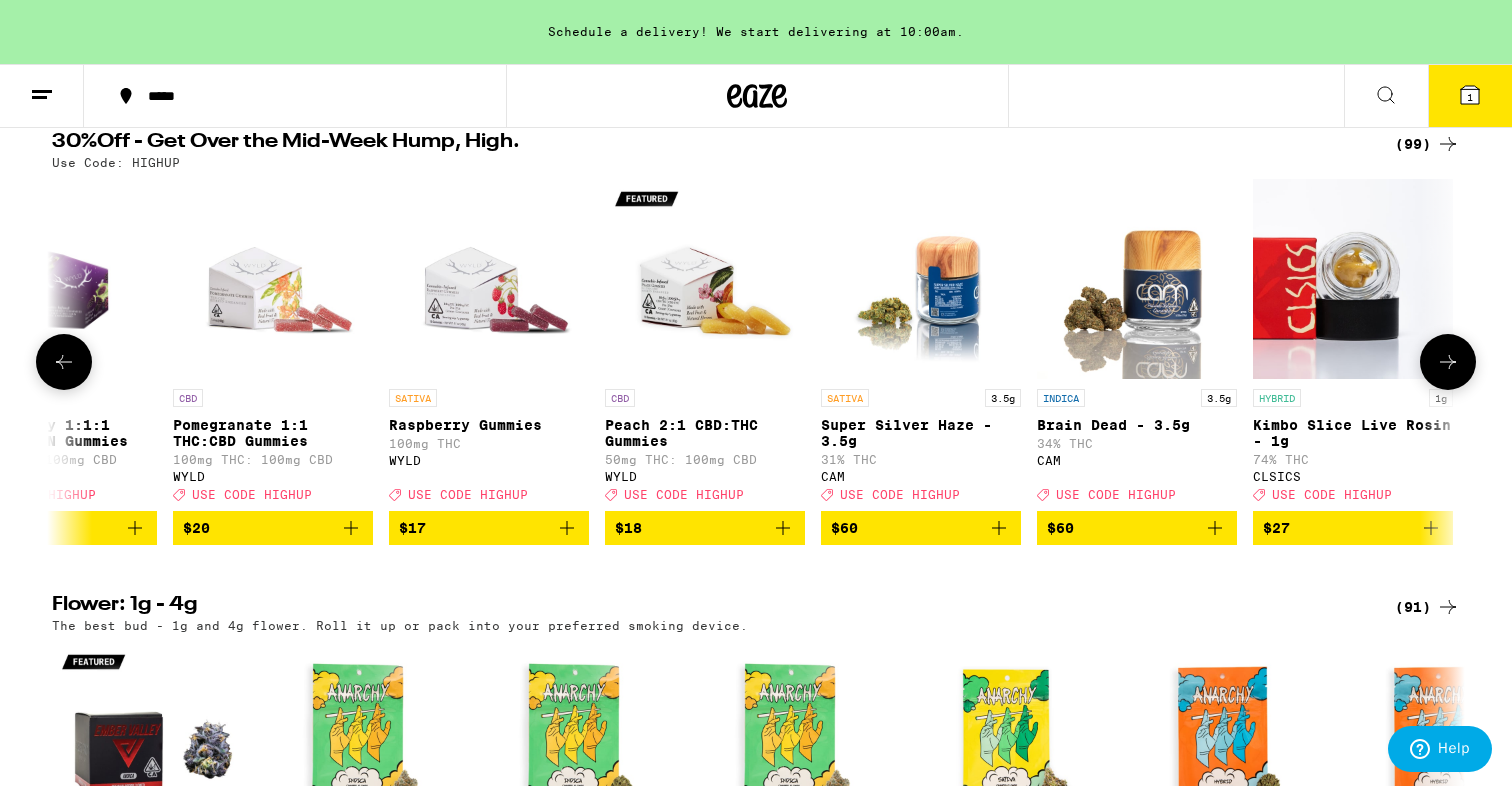 click at bounding box center [1448, 362] 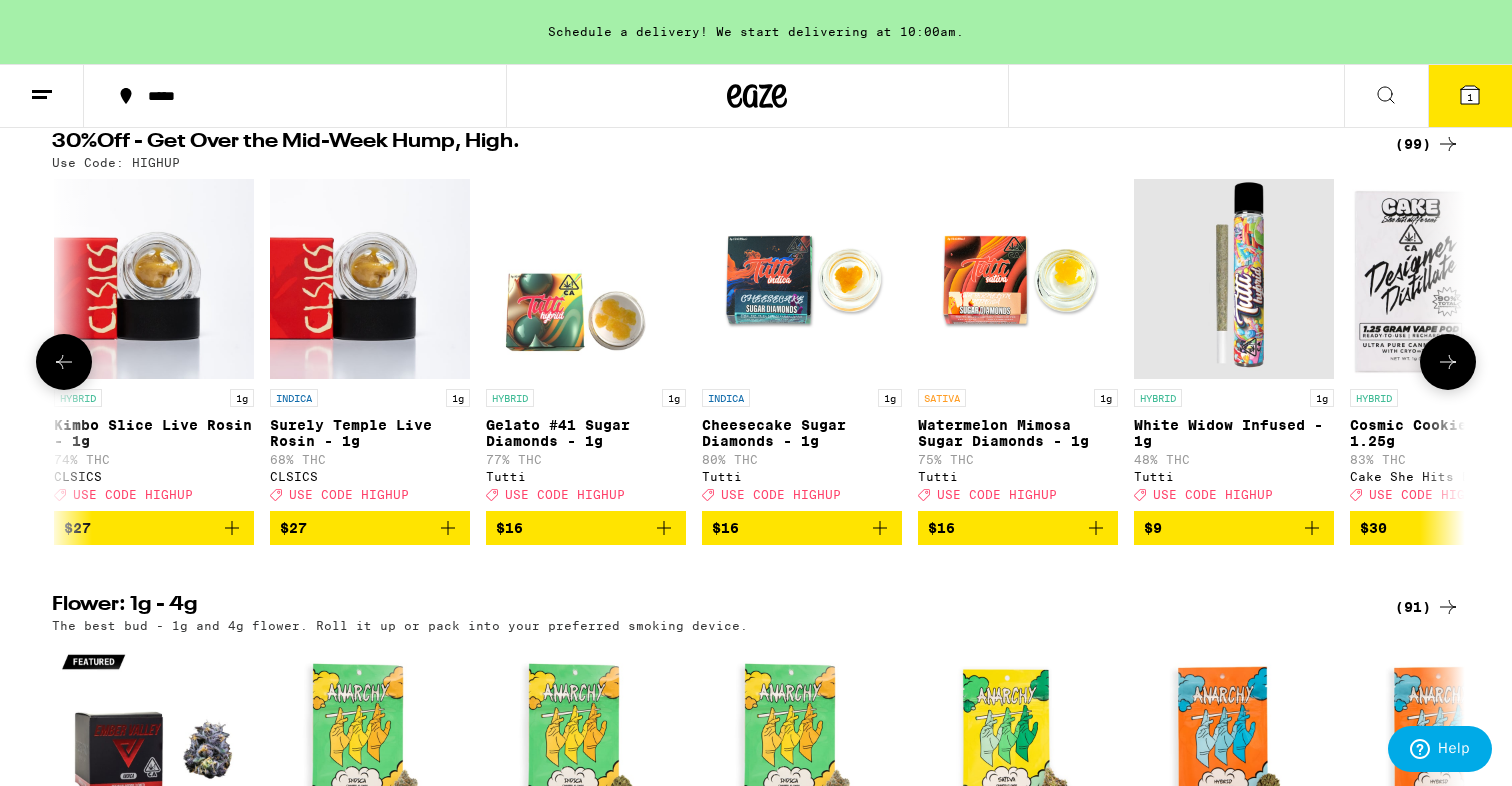 scroll, scrollTop: 0, scrollLeft: 2376, axis: horizontal 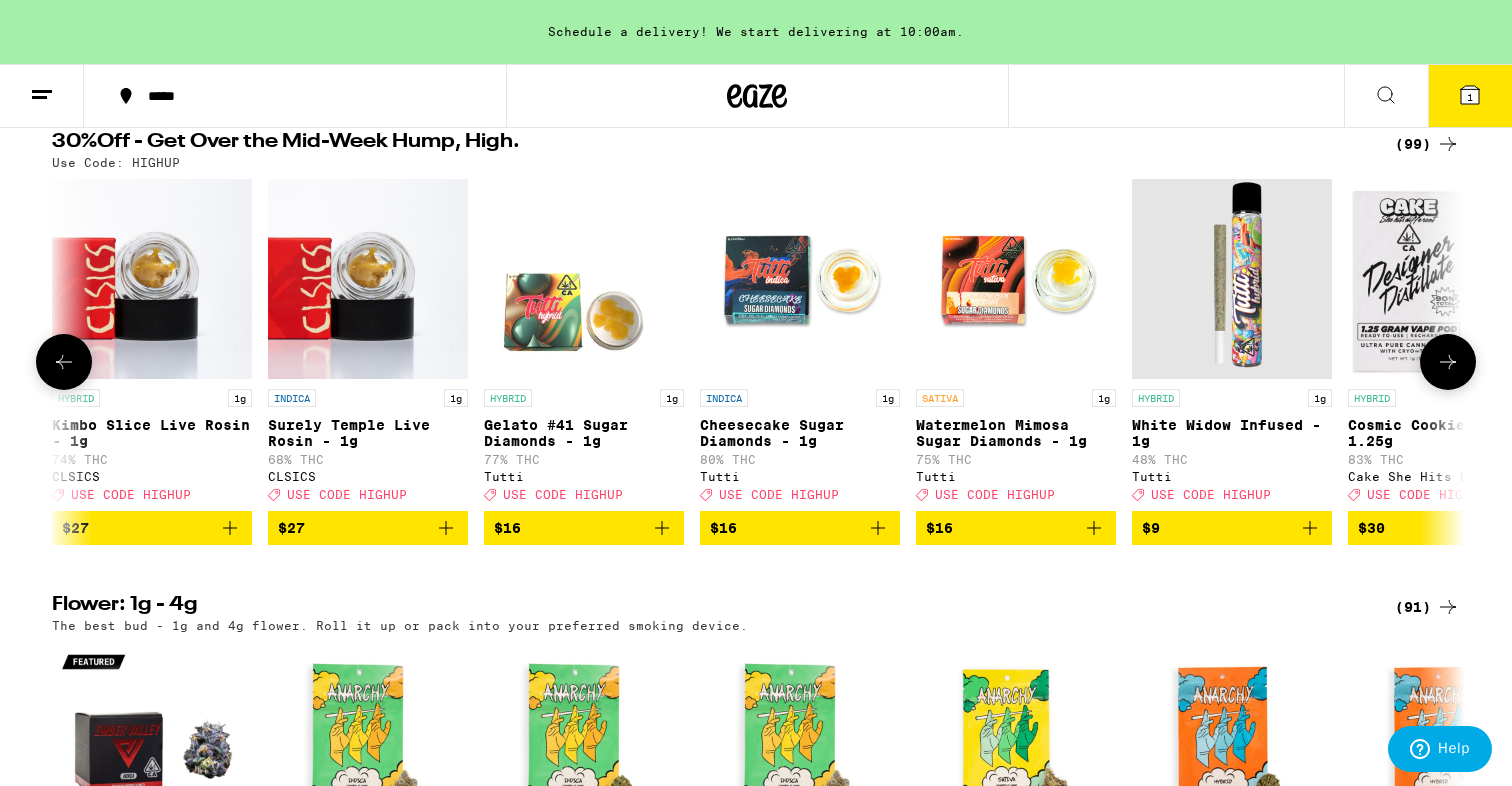 click at bounding box center [1448, 362] 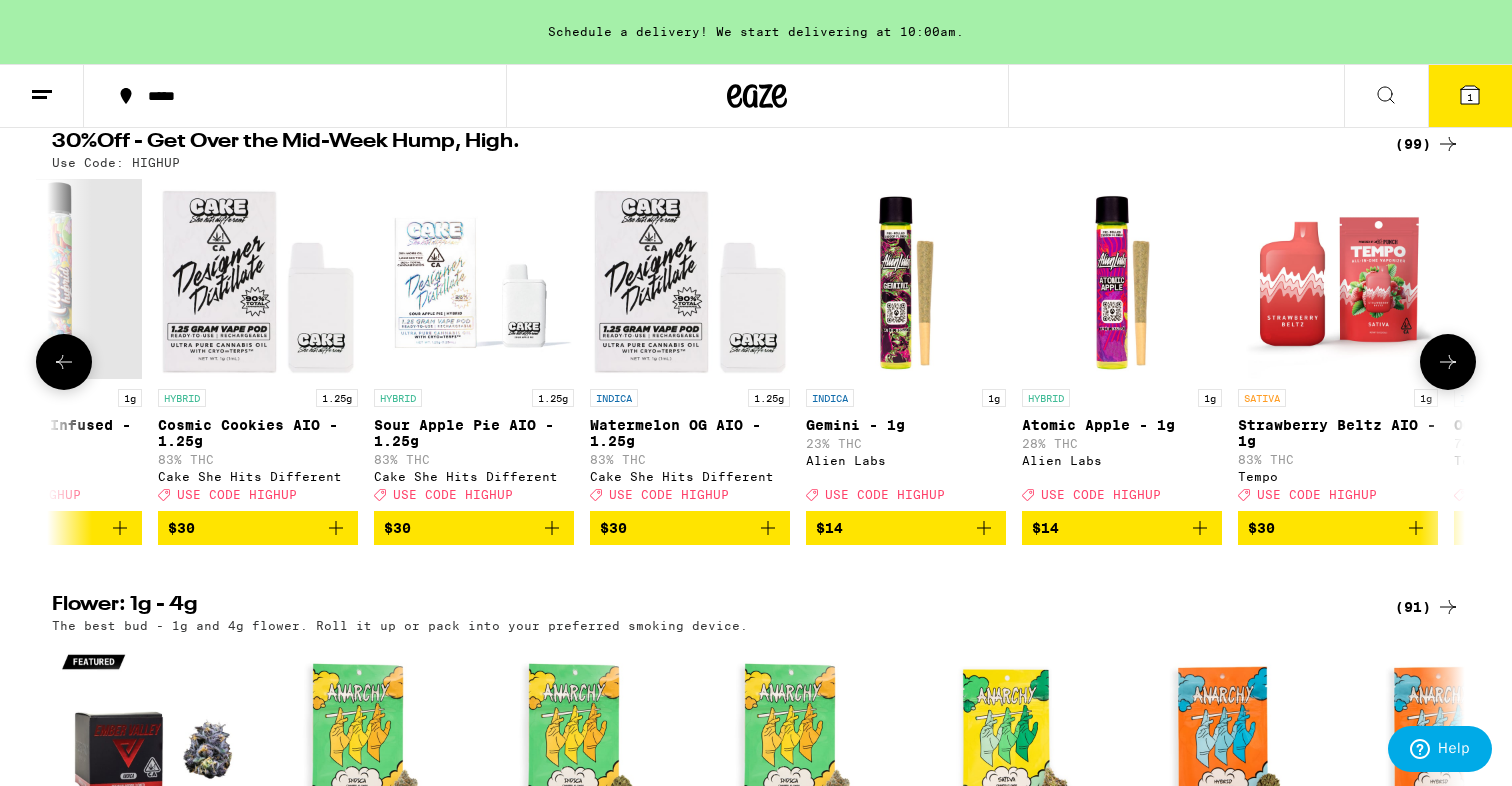 click at bounding box center [1448, 362] 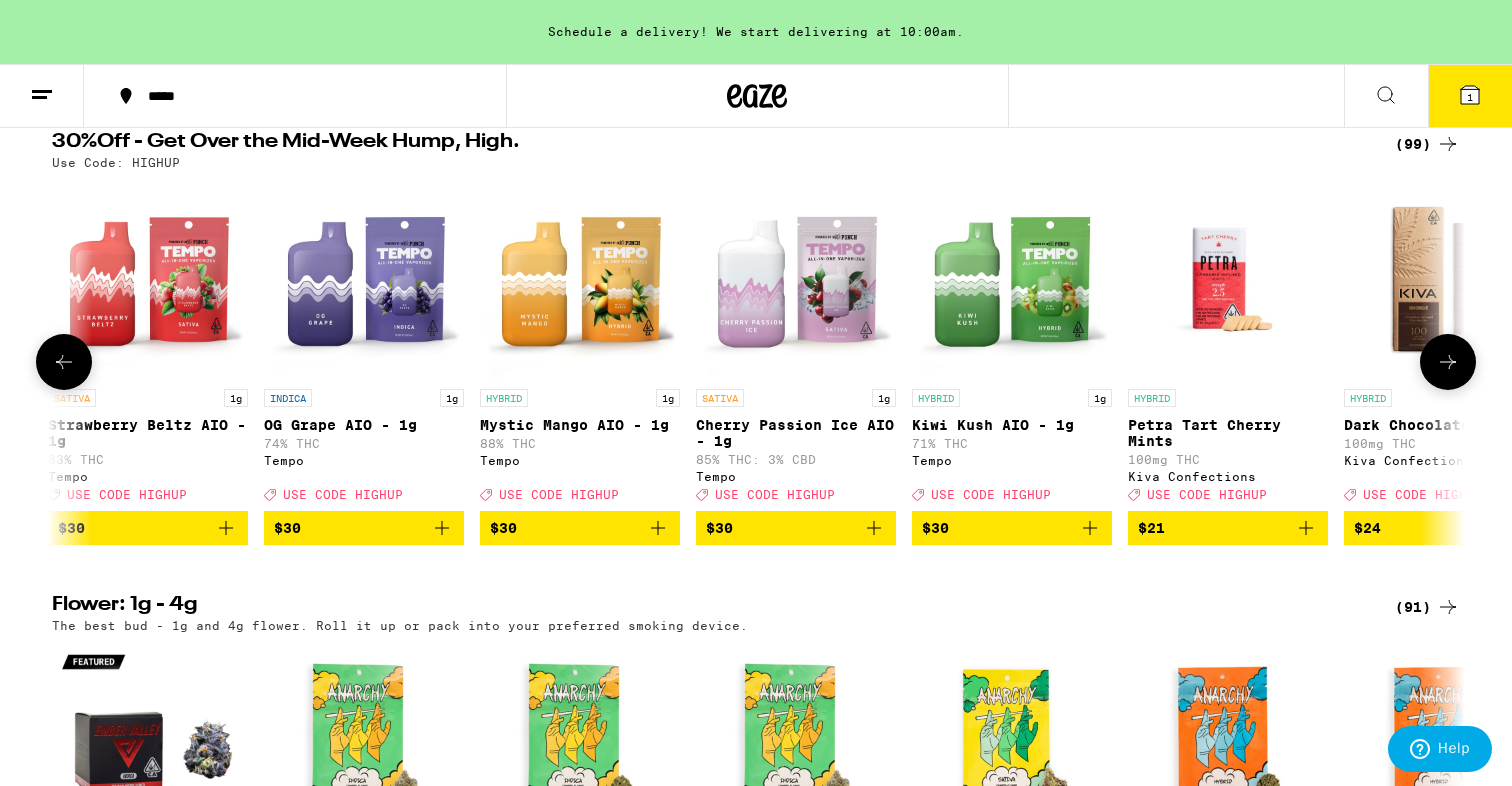 click at bounding box center (1448, 362) 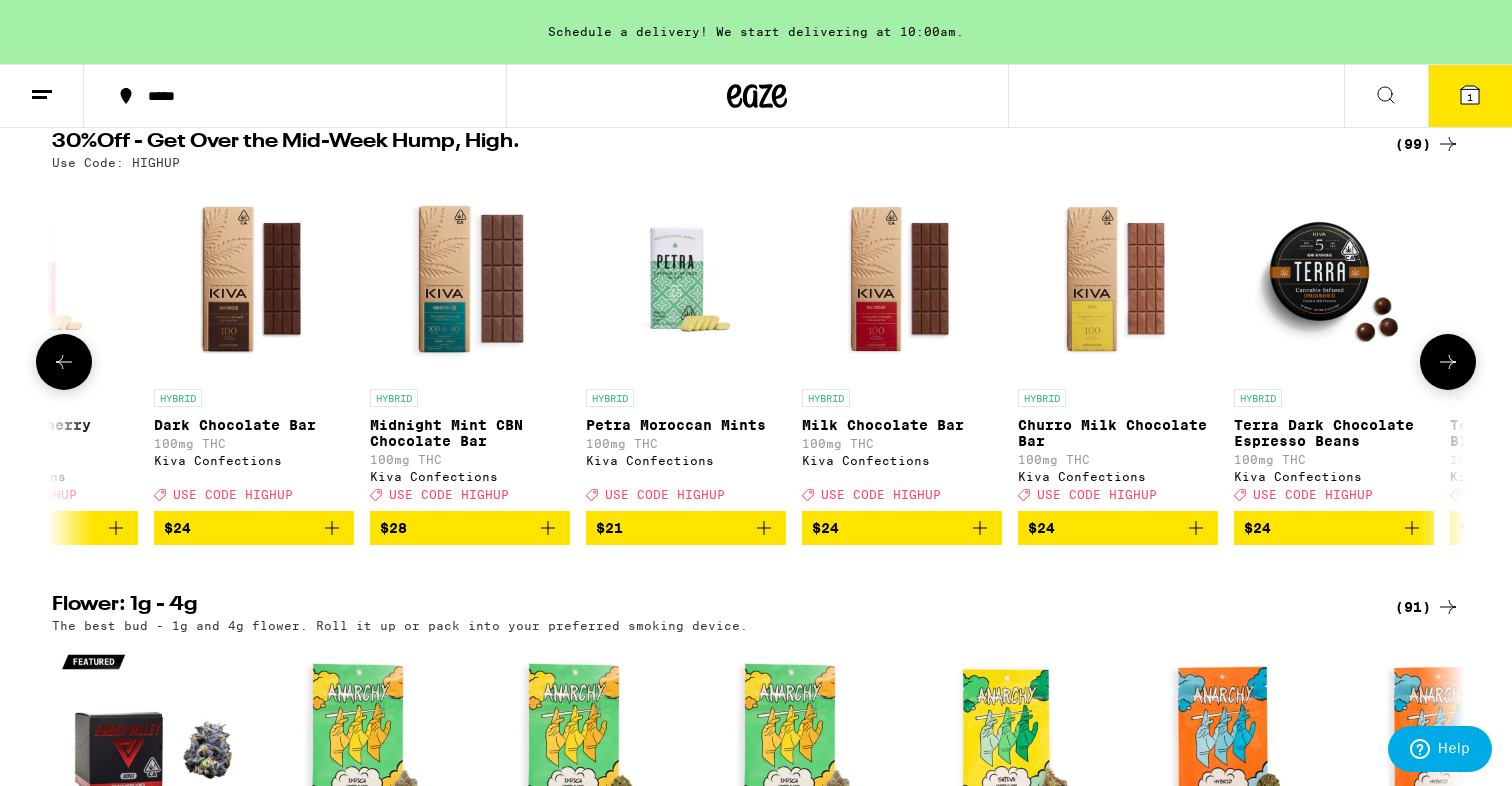 click at bounding box center [1448, 362] 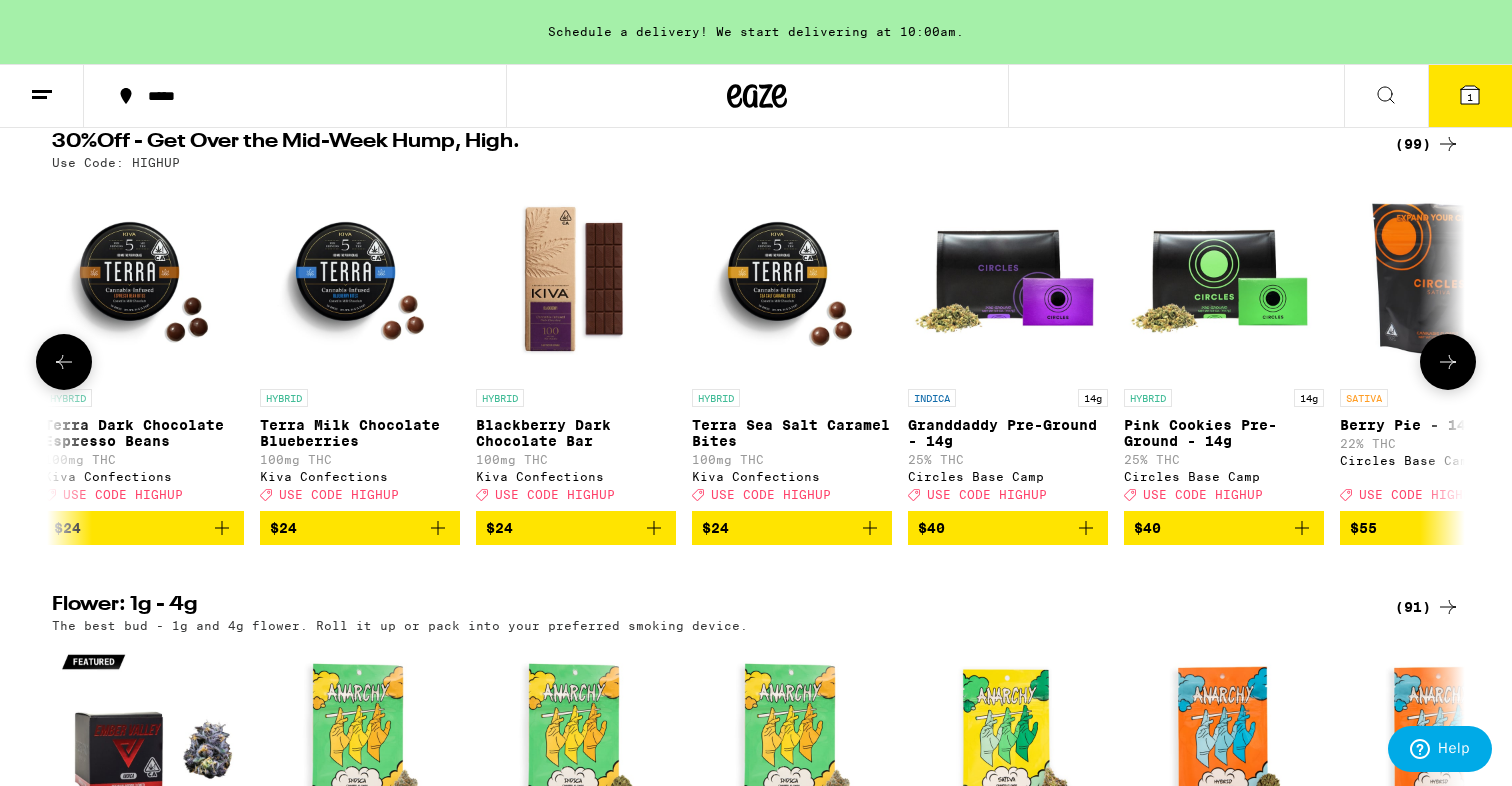 click at bounding box center [1448, 362] 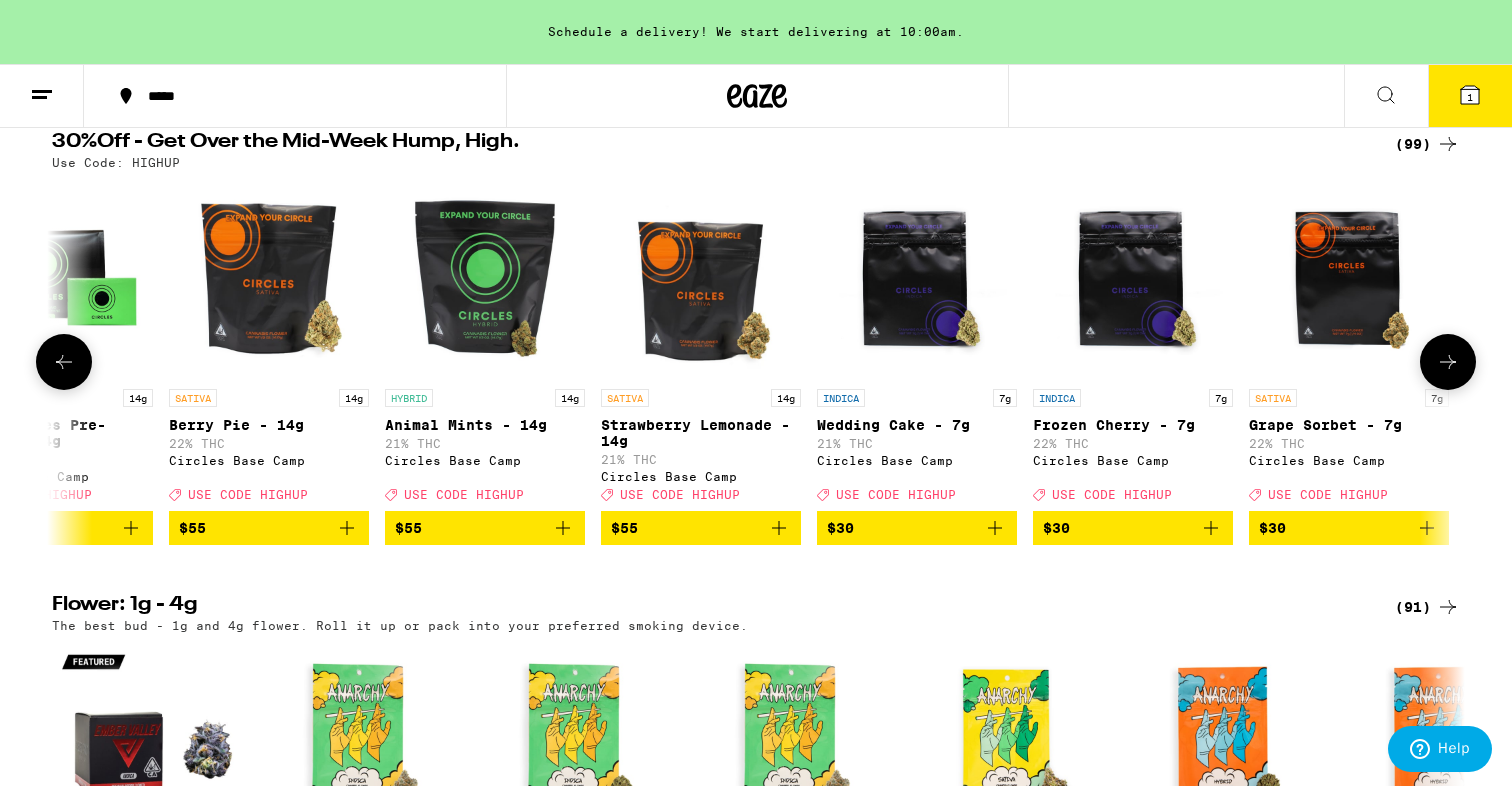 click at bounding box center (1448, 362) 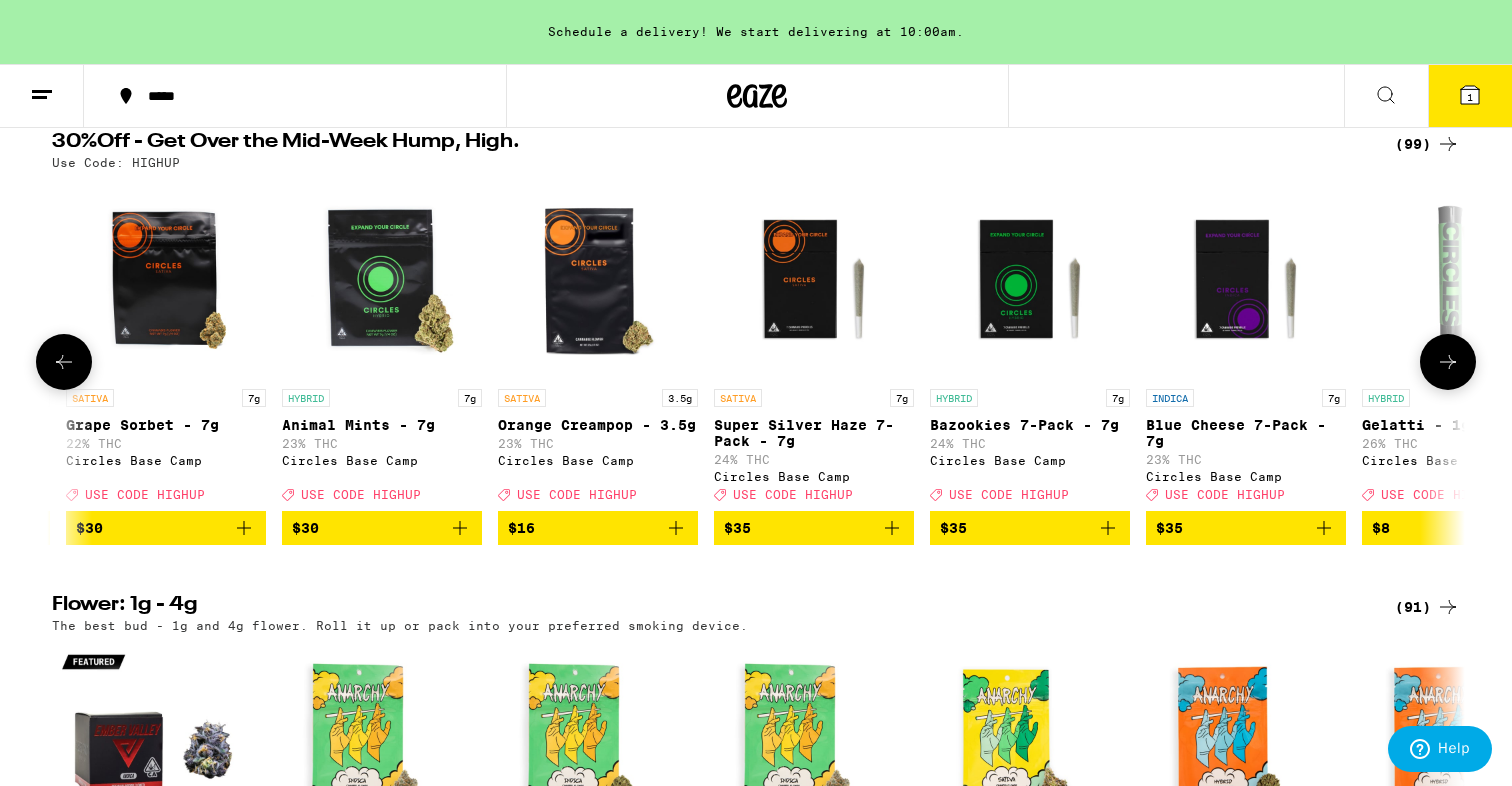 click at bounding box center (1448, 362) 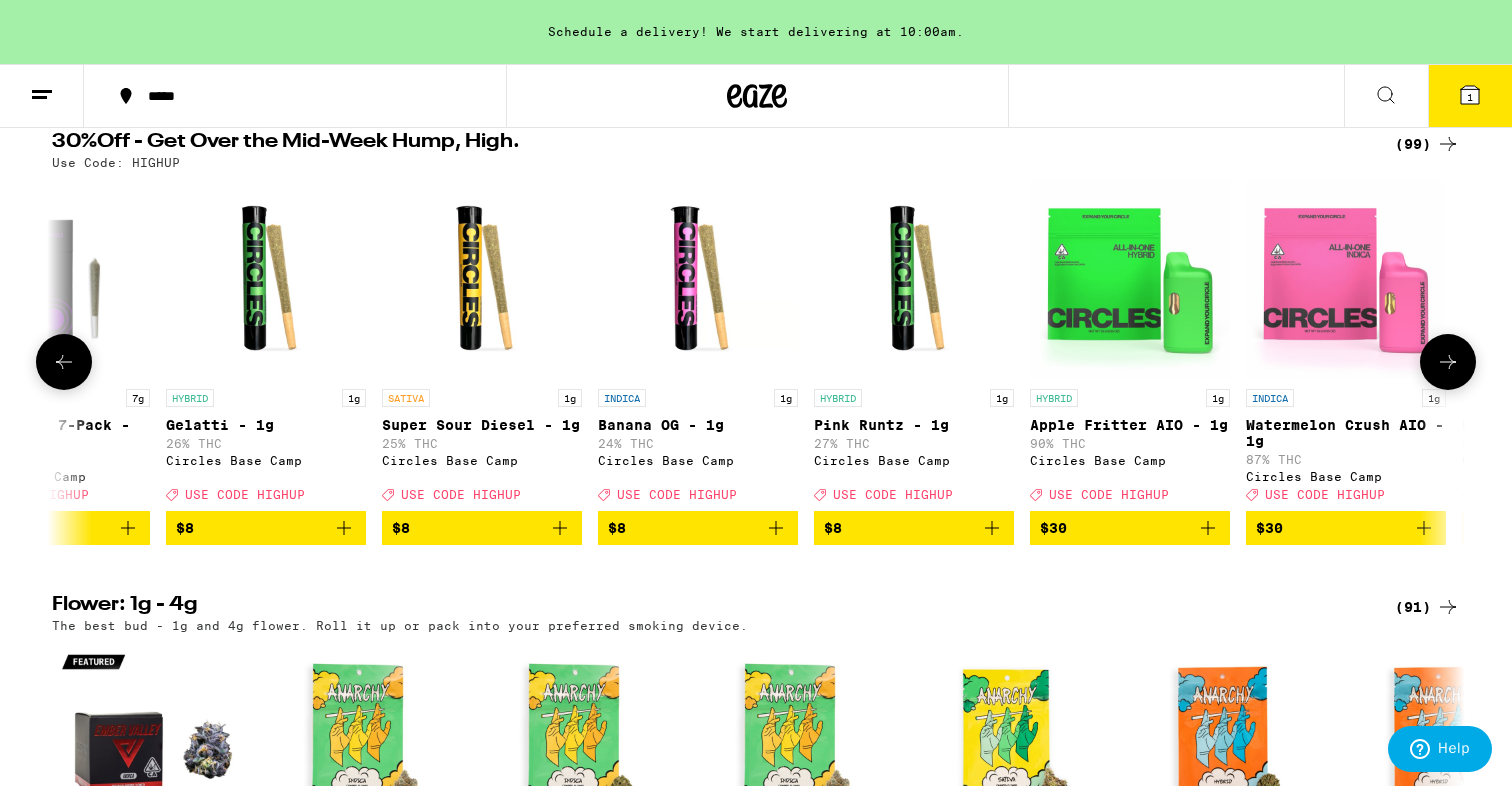 click at bounding box center (1448, 362) 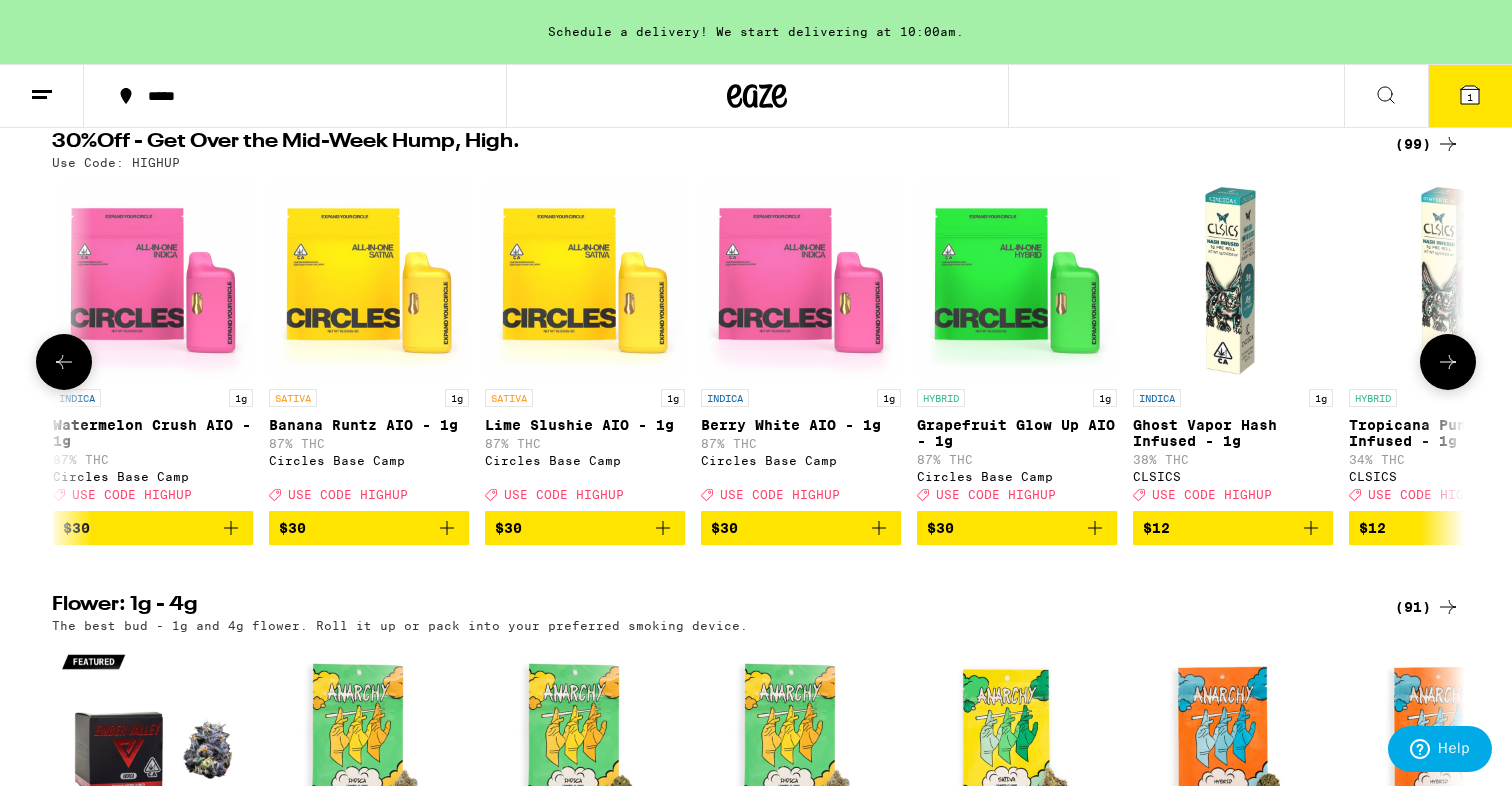 click at bounding box center (1448, 362) 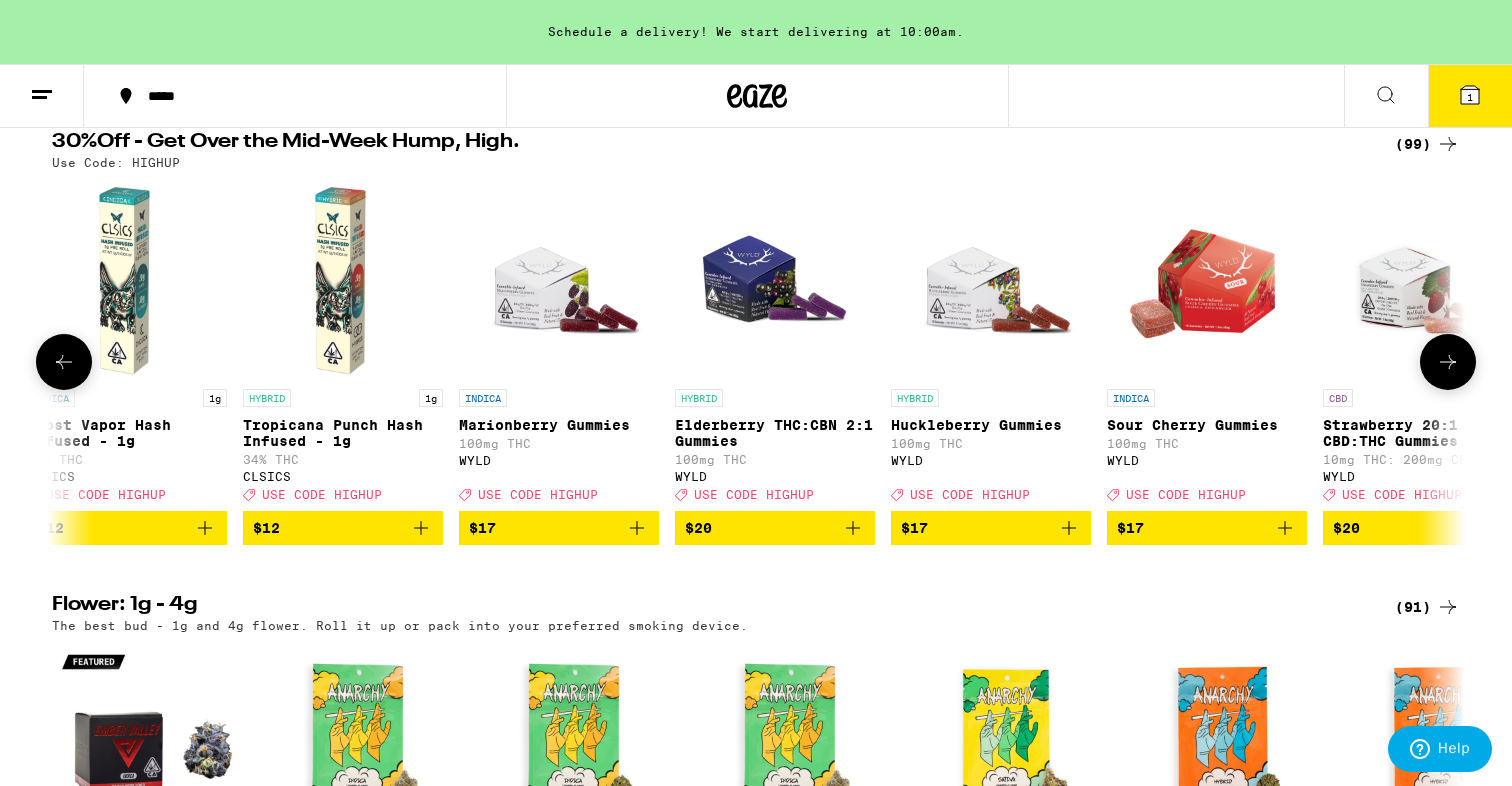 click at bounding box center [1448, 362] 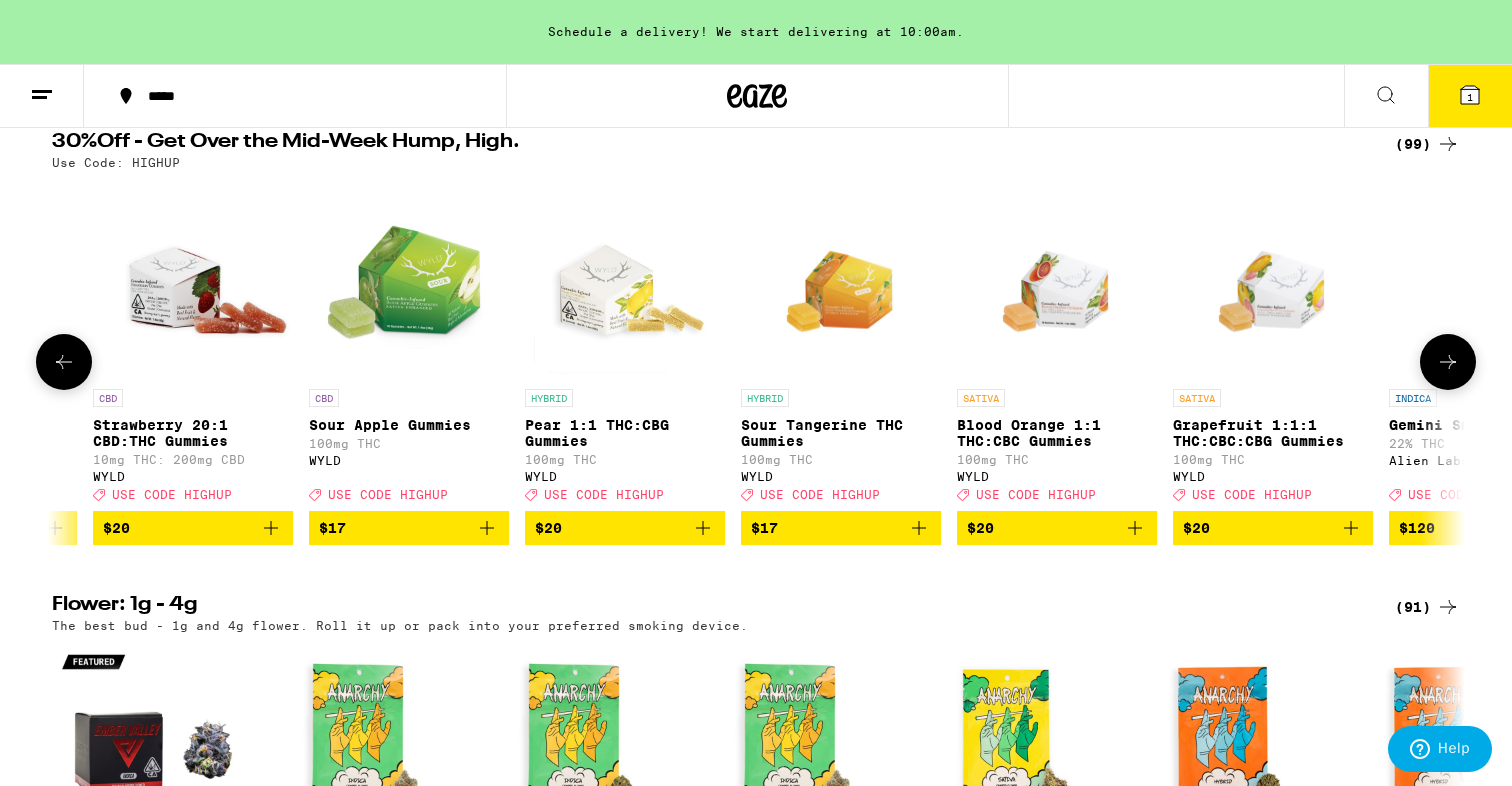 click at bounding box center [1448, 362] 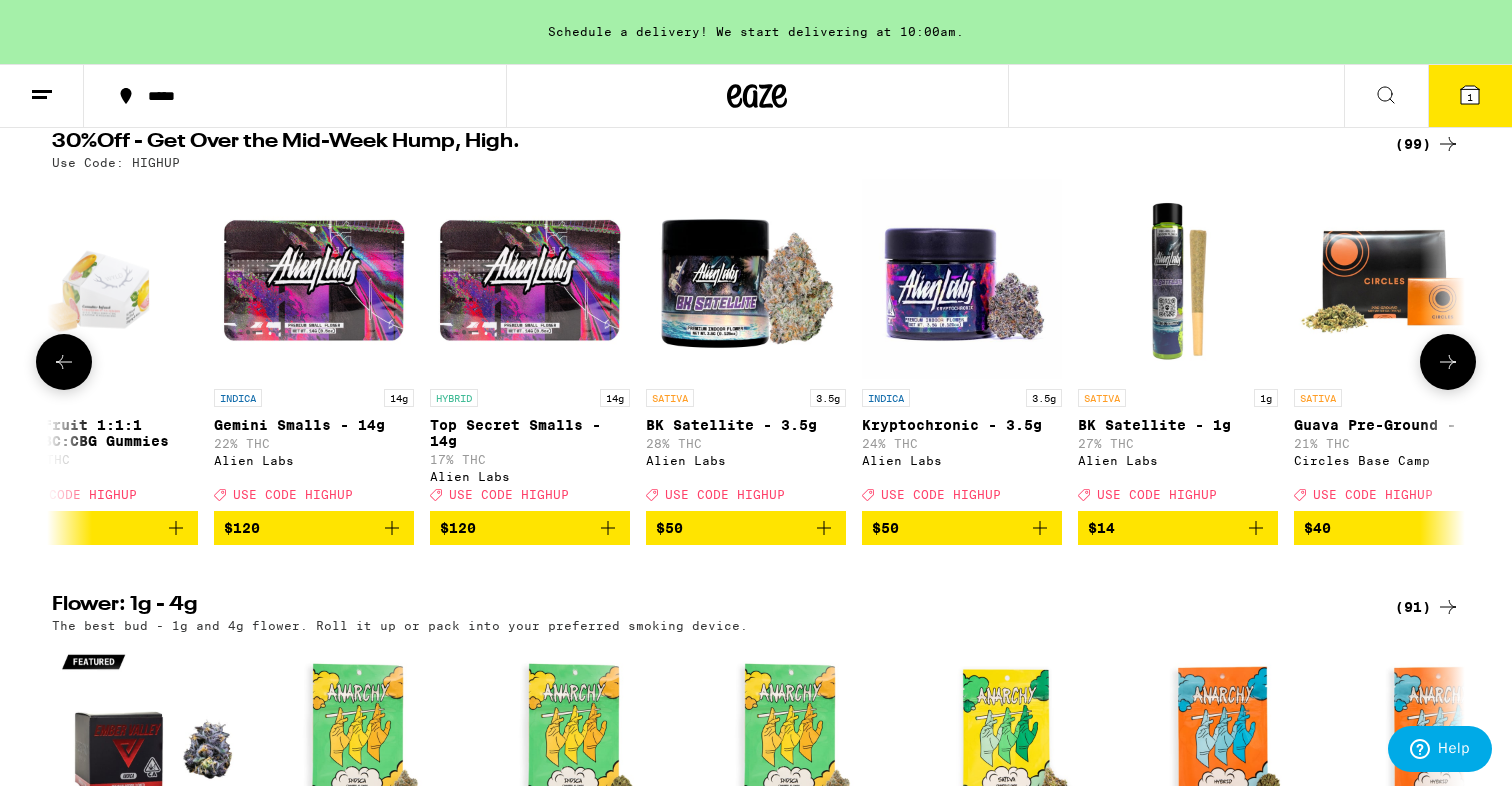 scroll, scrollTop: 0, scrollLeft: 15405, axis: horizontal 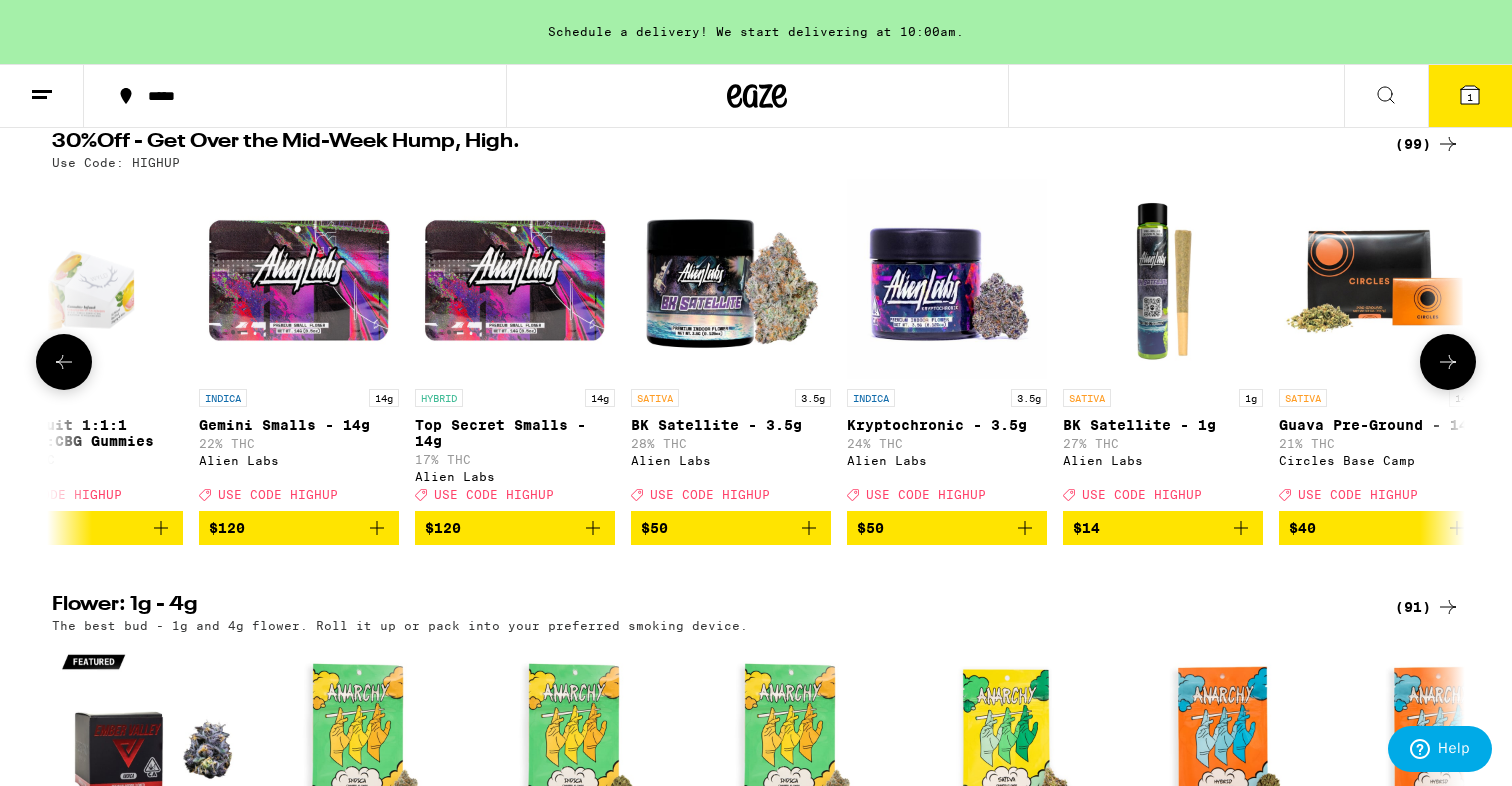 click at bounding box center [1448, 362] 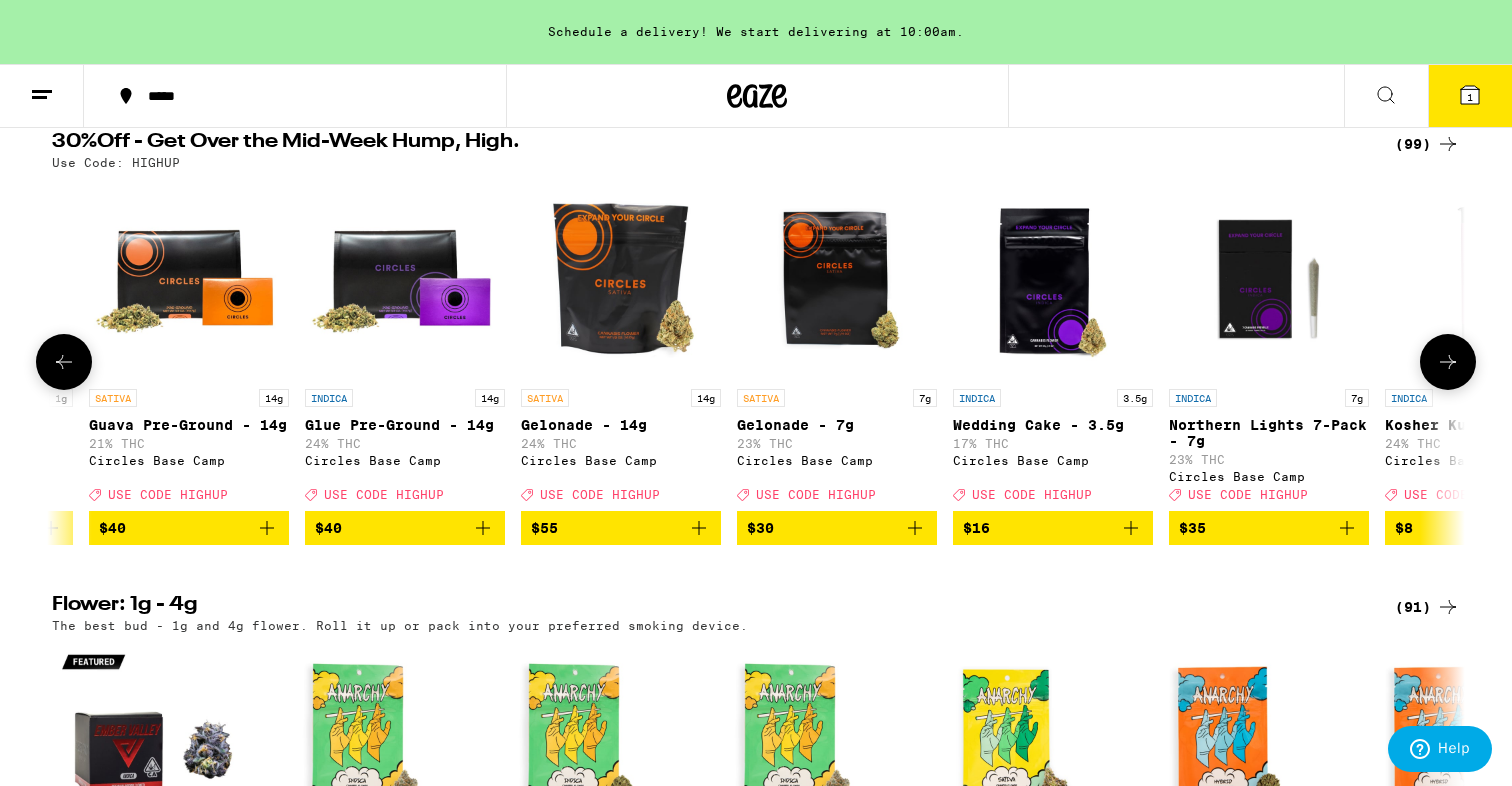 click at bounding box center [1448, 362] 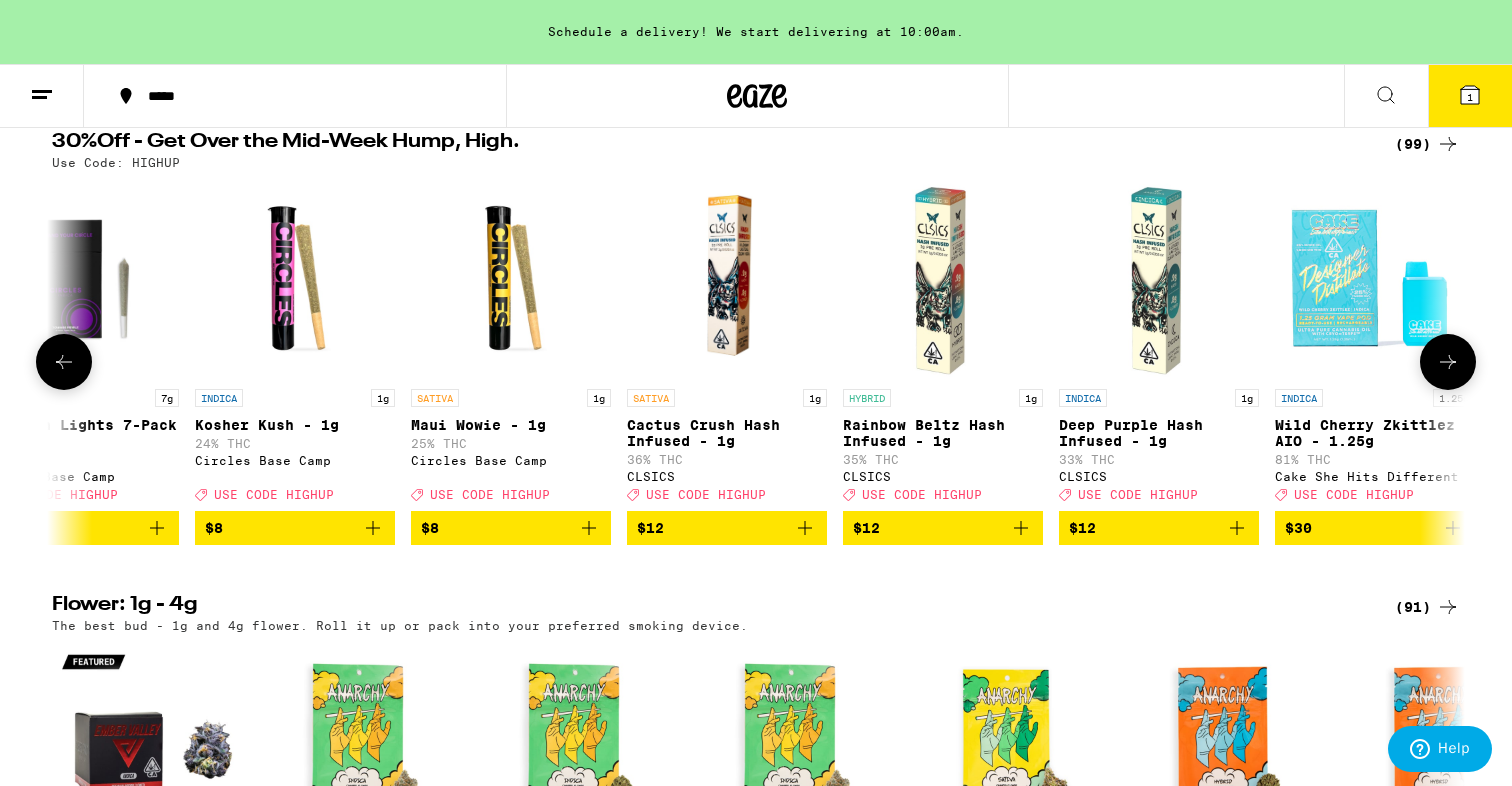 click at bounding box center (1448, 362) 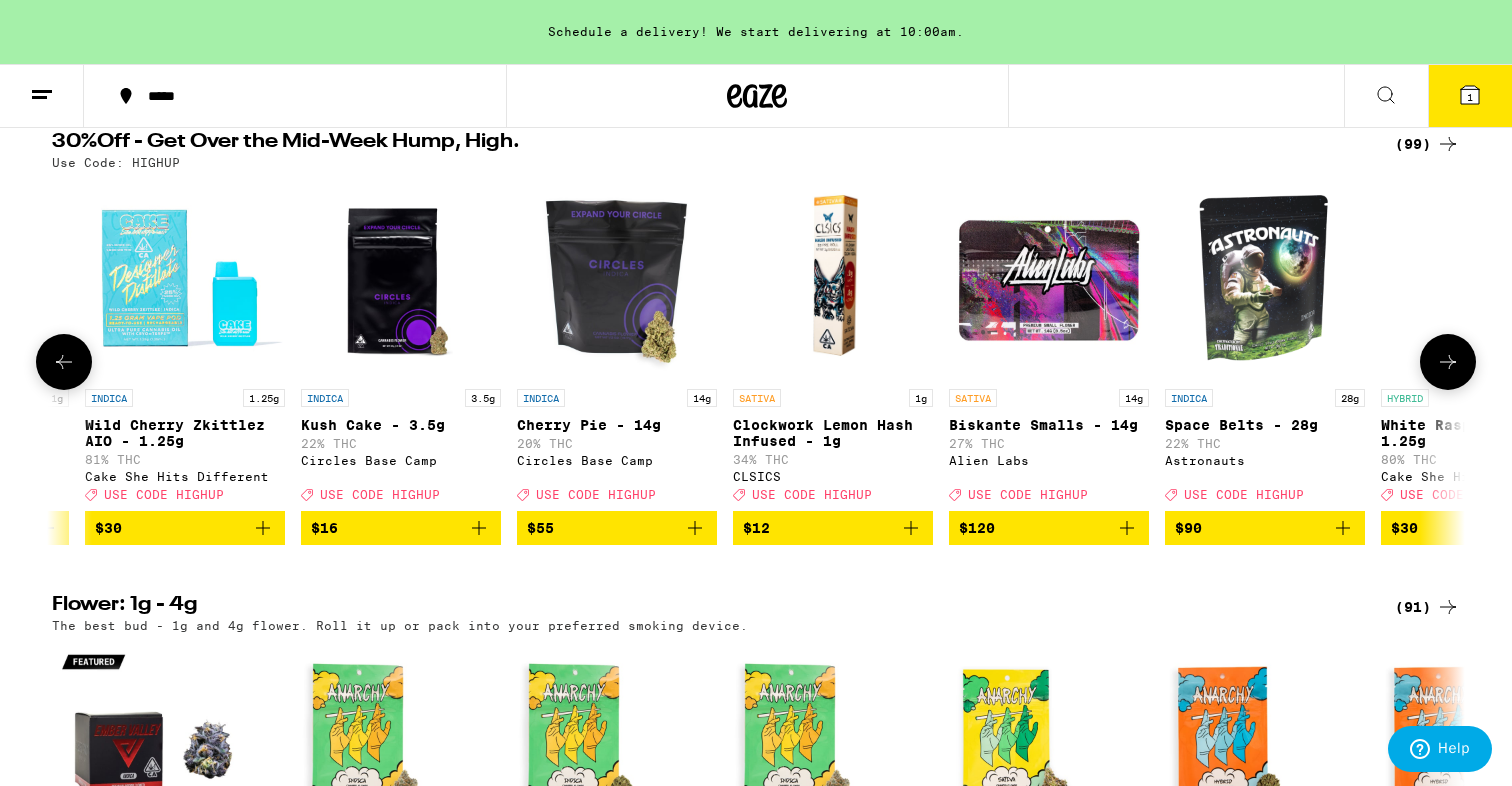 click at bounding box center (1448, 362) 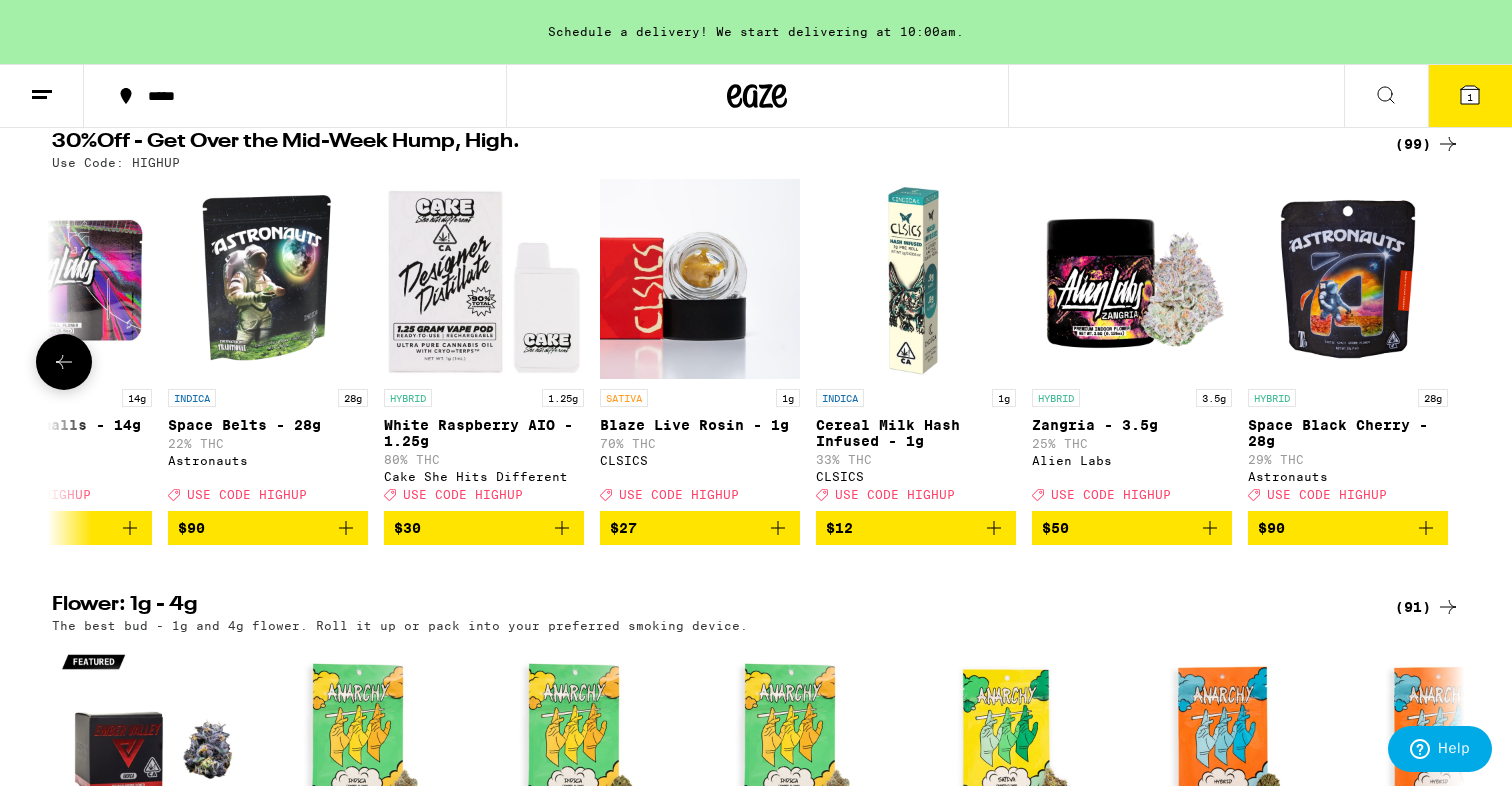 scroll, scrollTop: 0, scrollLeft: 19976, axis: horizontal 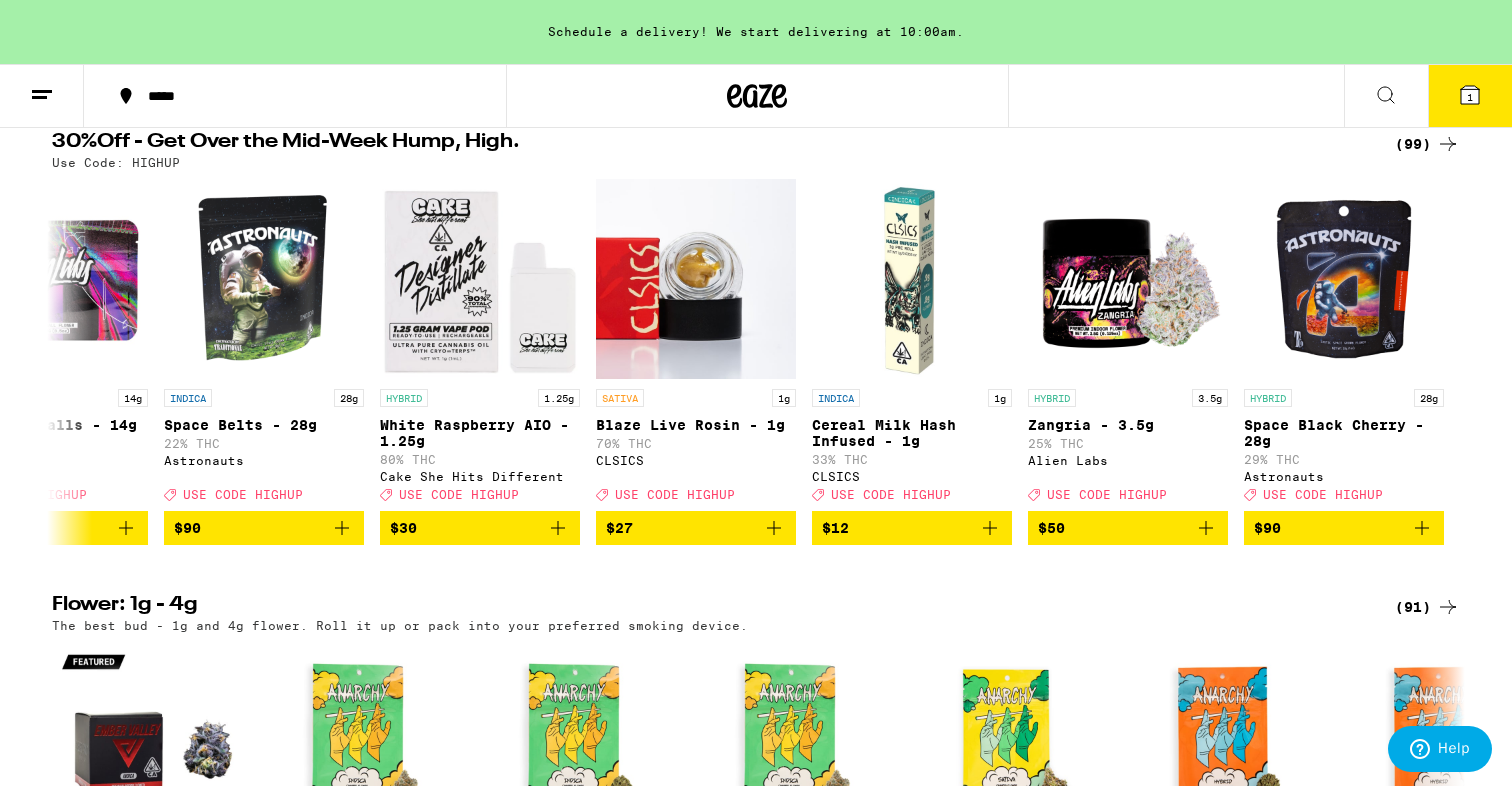 click on "30%Off - Get Over the Mid-Week Hump, High. (99) Use Code: HIGHUP INDICA 3.5g Gemini - 3.5g 27% THC Alien Labs Deal Created with Sketch. USE CODE HIGHUP $50 SATIVA 3.5g Biskante - 3.5g 26% THC Alien Labs Deal Created with Sketch. USE CODE HIGHUP $50 SATIVA 1.25g Alien Lemonade AIO - 1.25g 80% THC: 55% CBD Cake She Hits Different Deal Created with Sketch. USE CODE HIGHUP $30 SATIVA 1.25g Strawberry Mango AIO - 1.25g 83% THC Cake She Hits Different Deal Created with Sketch. USE CODE HIGHUP $30 INDICA 1.25g Blueberry Bliss AIO - 1.25g 83% THC Cake She Hits Different Deal Created with Sketch. USE CODE HIGHUP $30 INDICA Boysenberry 1:1:1 THC:CBD:CBN Gummies 100mg THC: 100mg CBD WYLD Deal Created with Sketch. USE CODE HIGHUP $20 CBD Pomegranate 1:1 THC:CBD Gummies 100mg THC: 100mg CBD WYLD Deal Created with Sketch. USE CODE HIGHUP $20 SATIVA Raspberry Gummies 100mg THC WYLD Deal Created with Sketch. USE CODE HIGHUP $17 CBD Peach 2:1 CBD:THC Gummies 50mg THC: 100mg CBD WYLD Deal Created with Sketch. USE CODE HIGHUP" at bounding box center (756, 338) 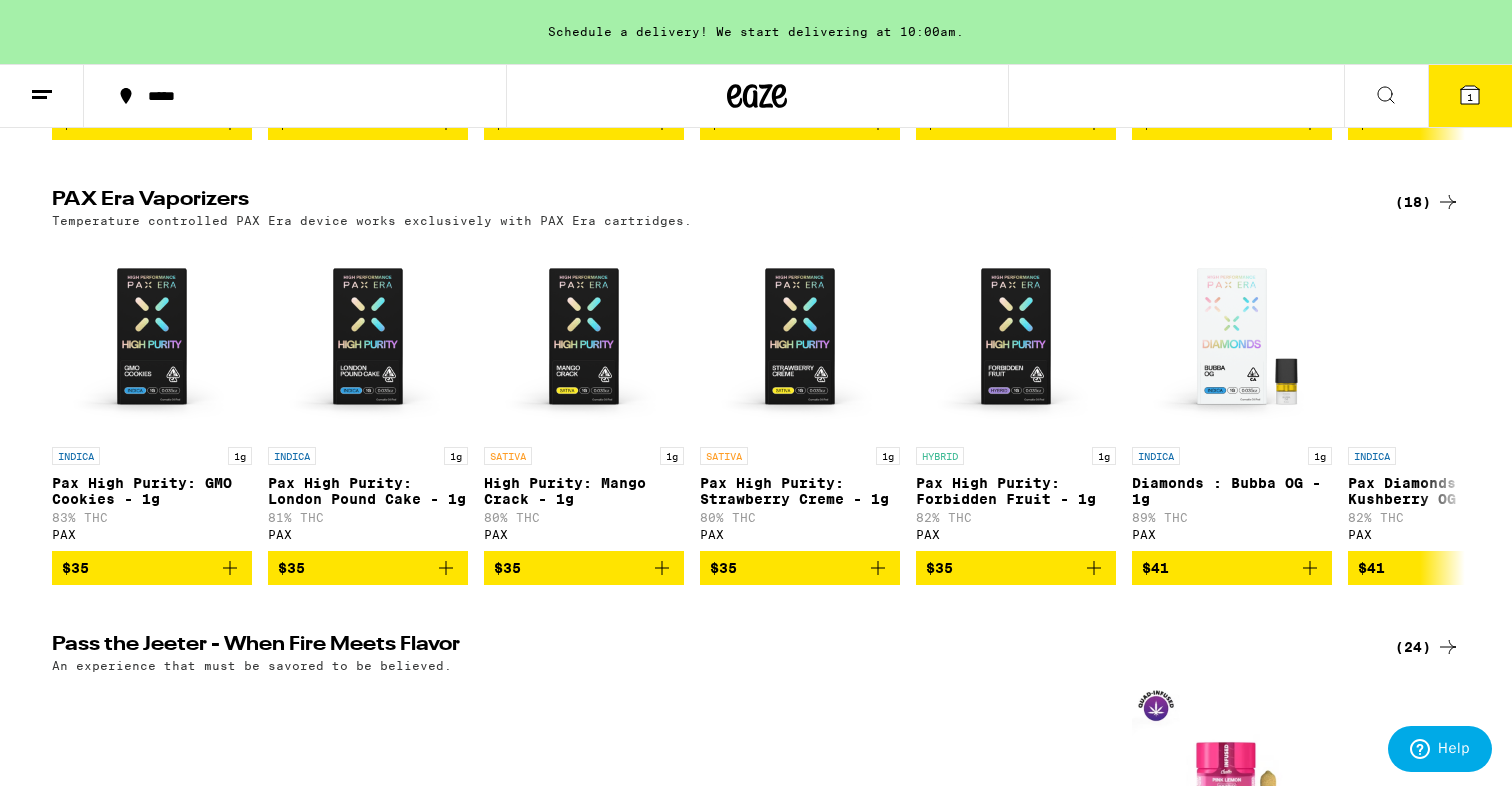 scroll, scrollTop: 2935, scrollLeft: 0, axis: vertical 